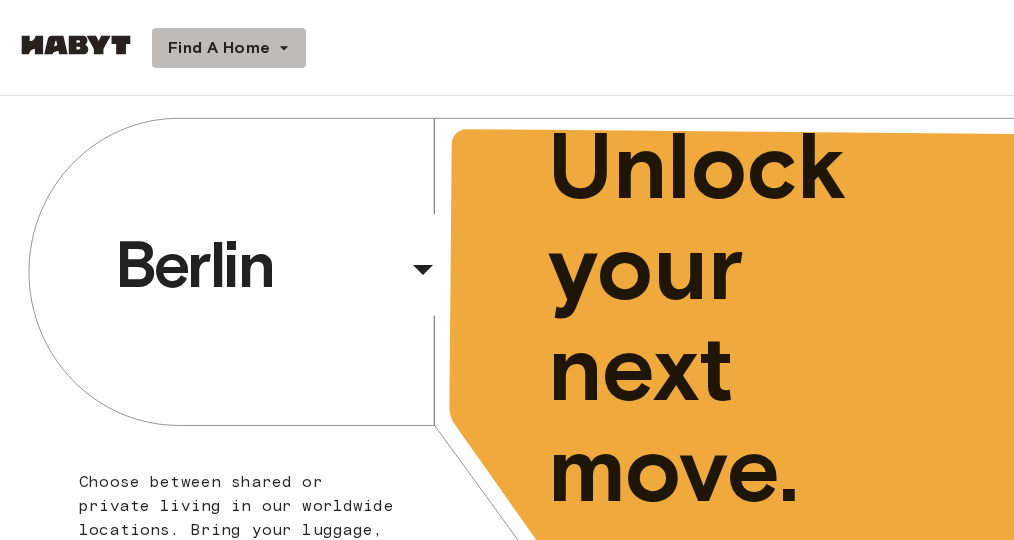 scroll, scrollTop: 0, scrollLeft: 0, axis: both 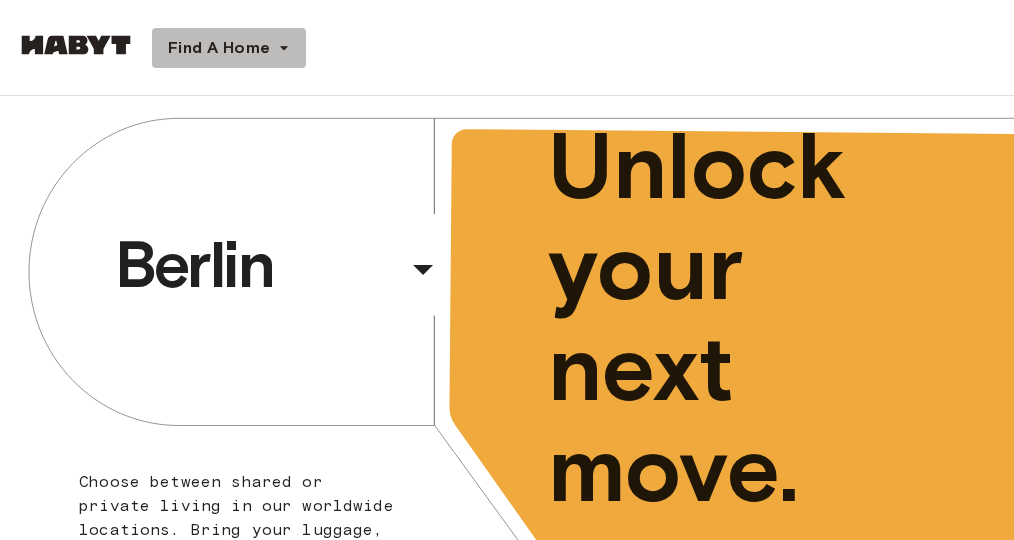 click on "Find A Home" at bounding box center [219, 48] 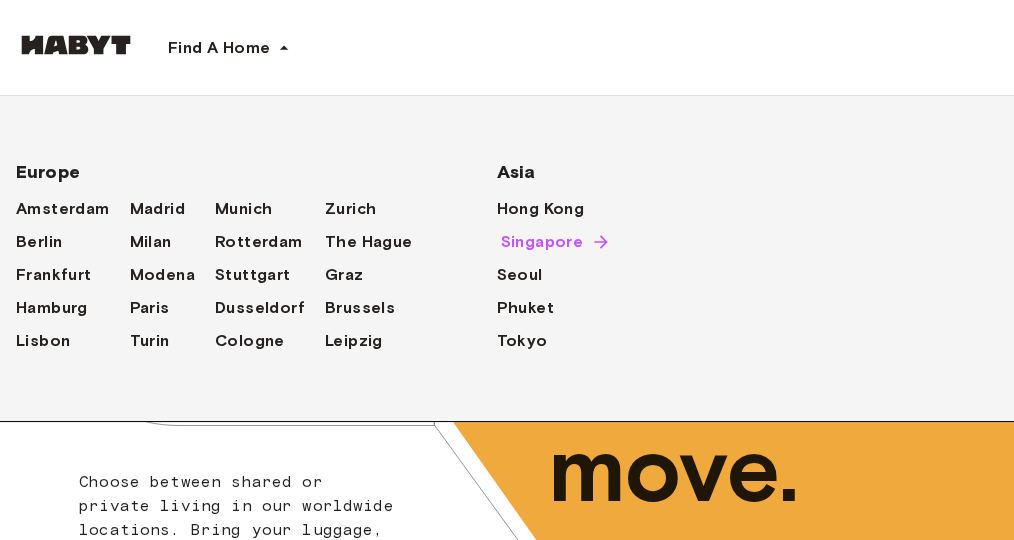 click on "Singapore" at bounding box center (542, 242) 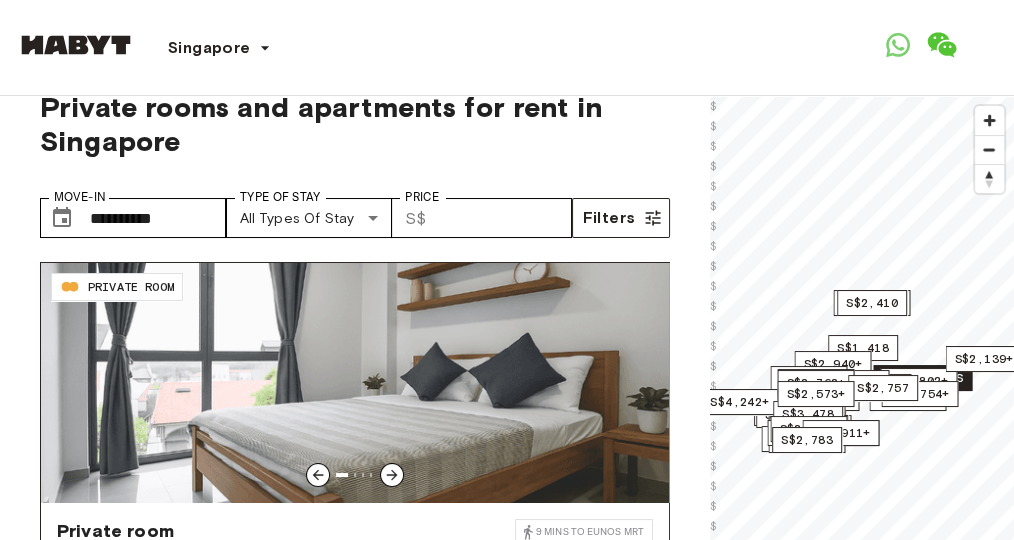 scroll, scrollTop: 0, scrollLeft: 0, axis: both 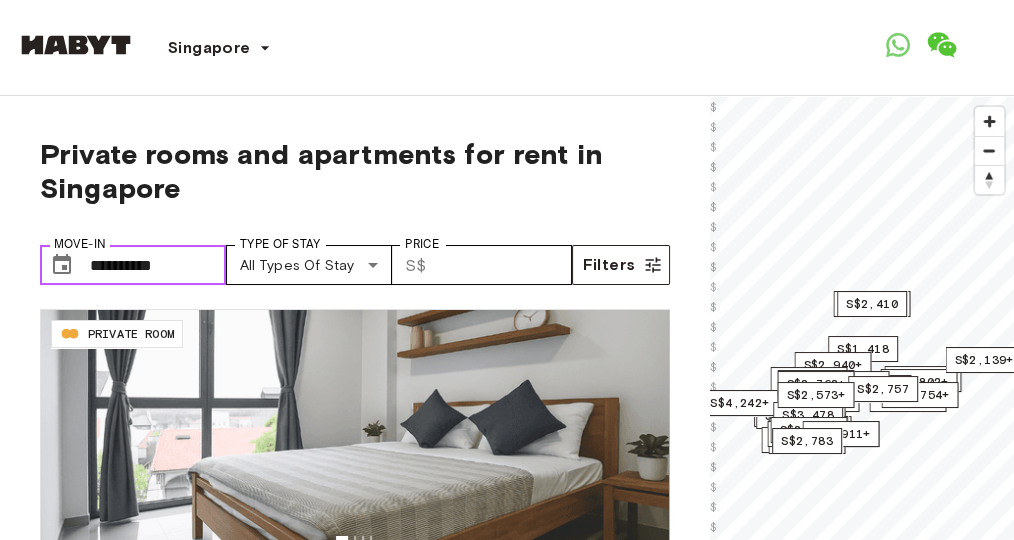 click on "**********" at bounding box center [158, 265] 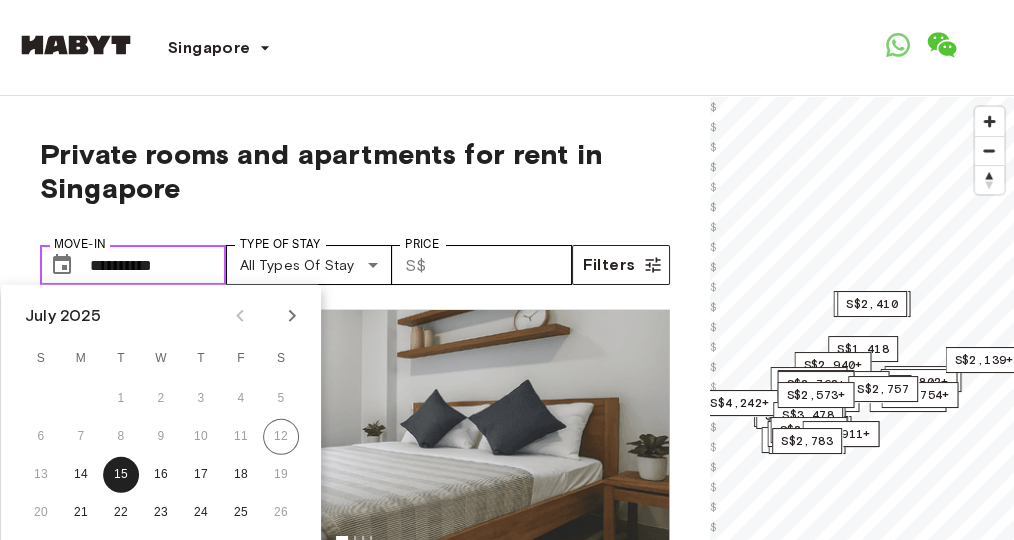 click on "**********" at bounding box center [158, 265] 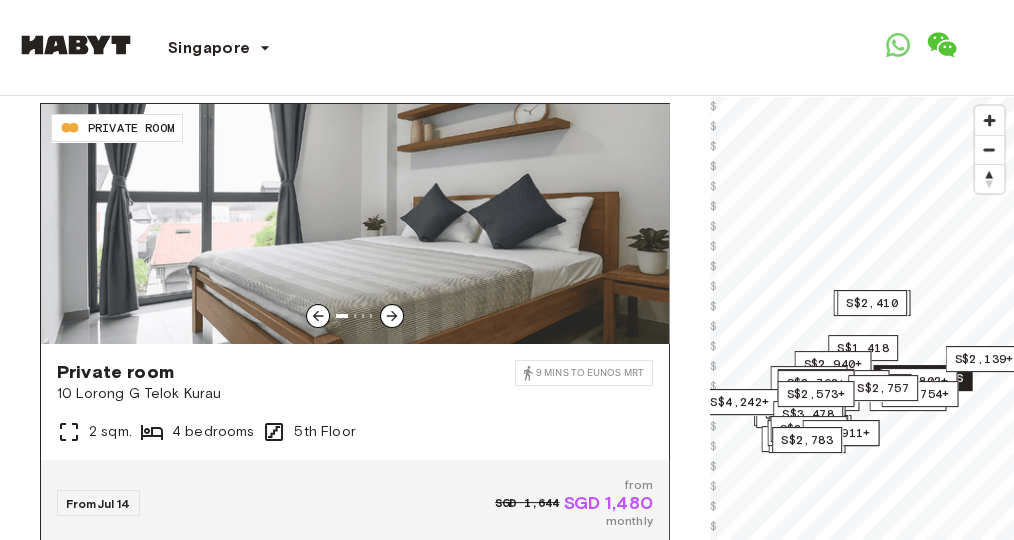 scroll, scrollTop: 400, scrollLeft: 0, axis: vertical 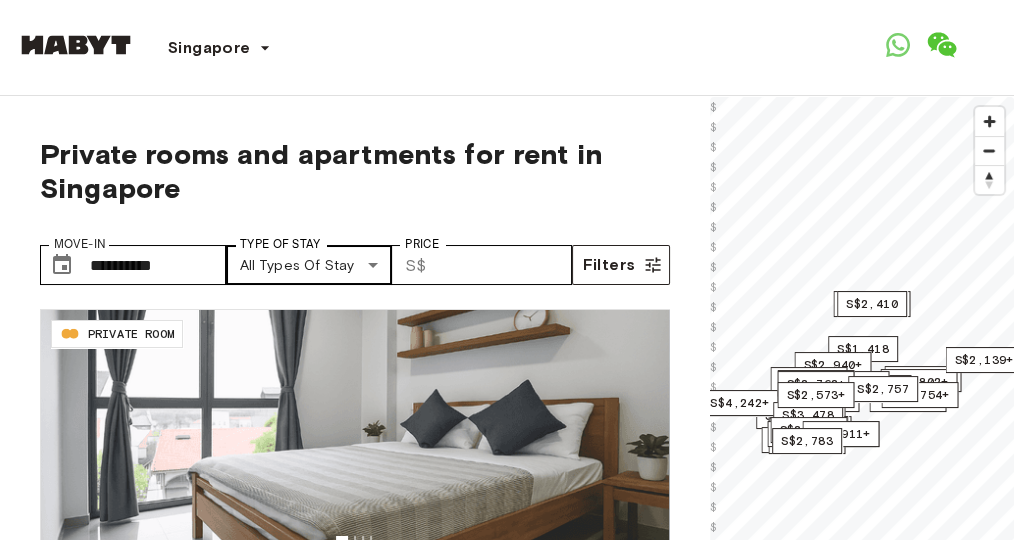 click on "**********" at bounding box center (507, 2357) 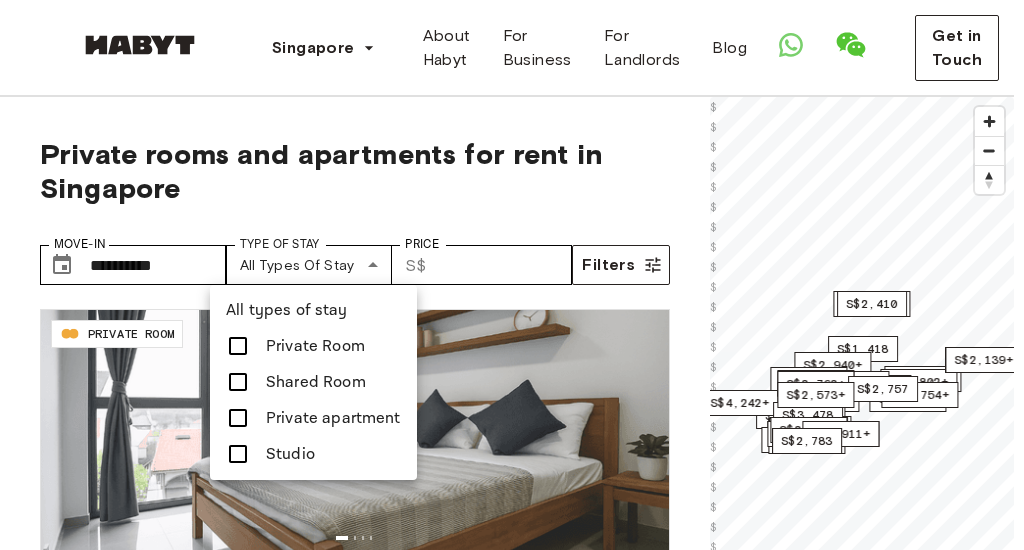 click at bounding box center [238, 454] 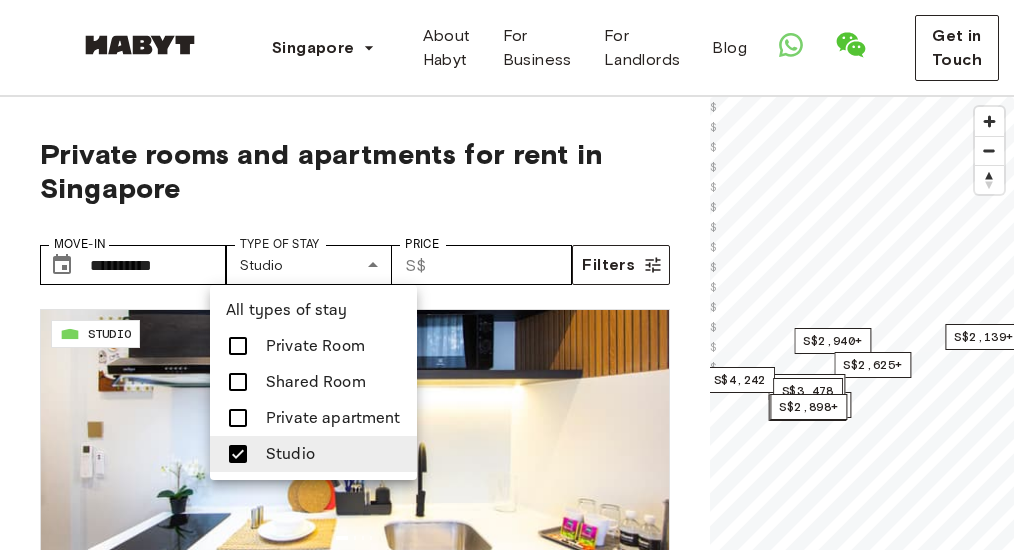 click at bounding box center [512, 275] 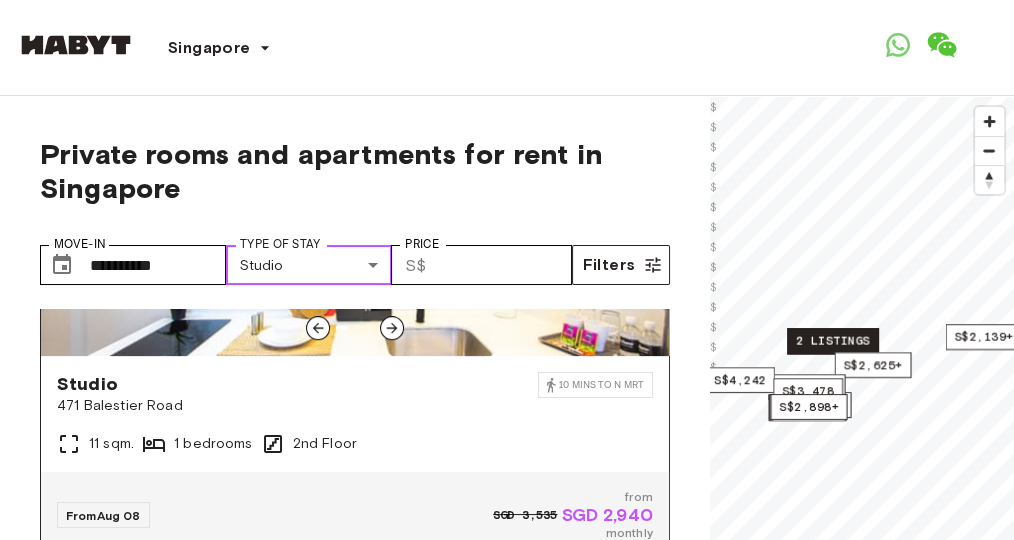 scroll, scrollTop: 1133, scrollLeft: 0, axis: vertical 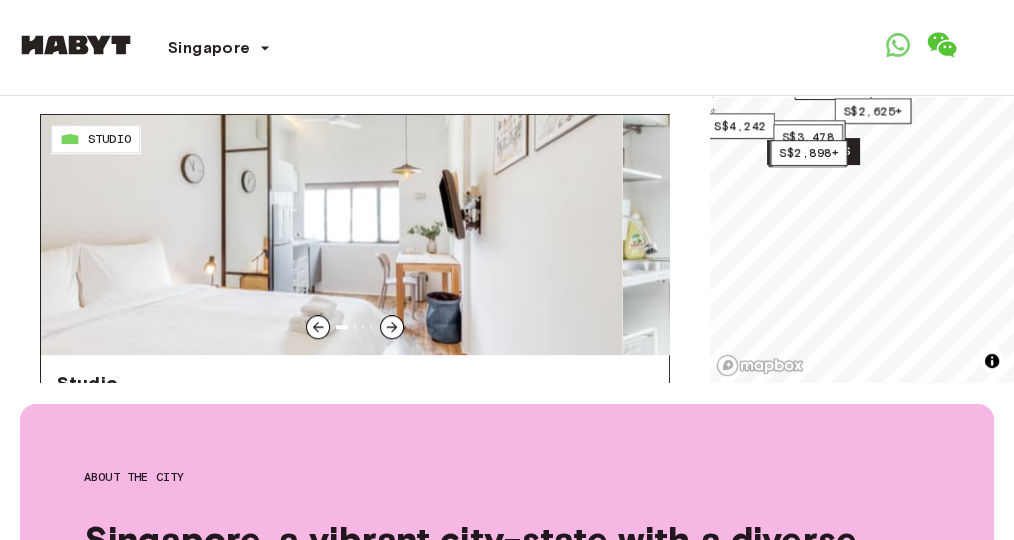 drag, startPoint x: 390, startPoint y: 199, endPoint x: 114, endPoint y: 160, distance: 278.74182 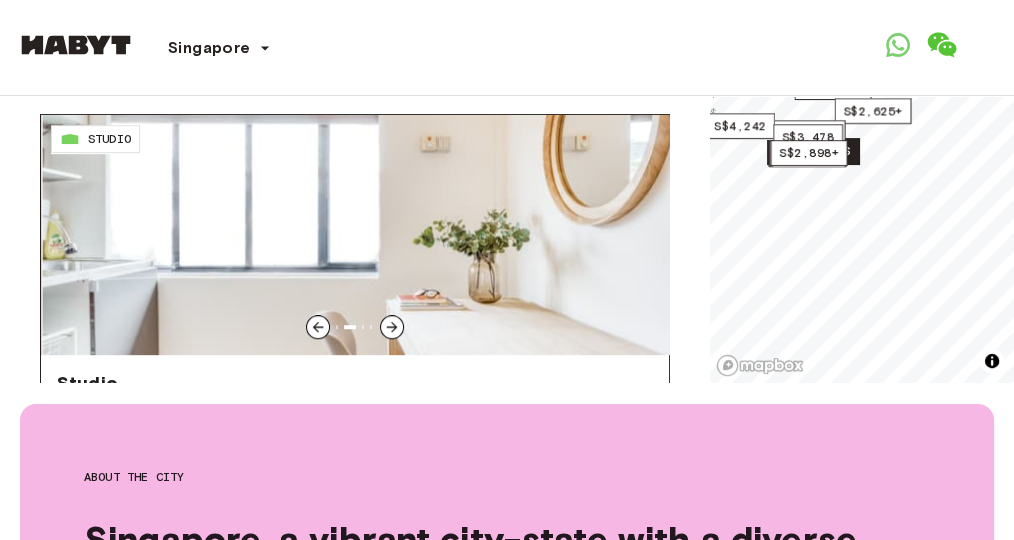 click at bounding box center [392, 327] 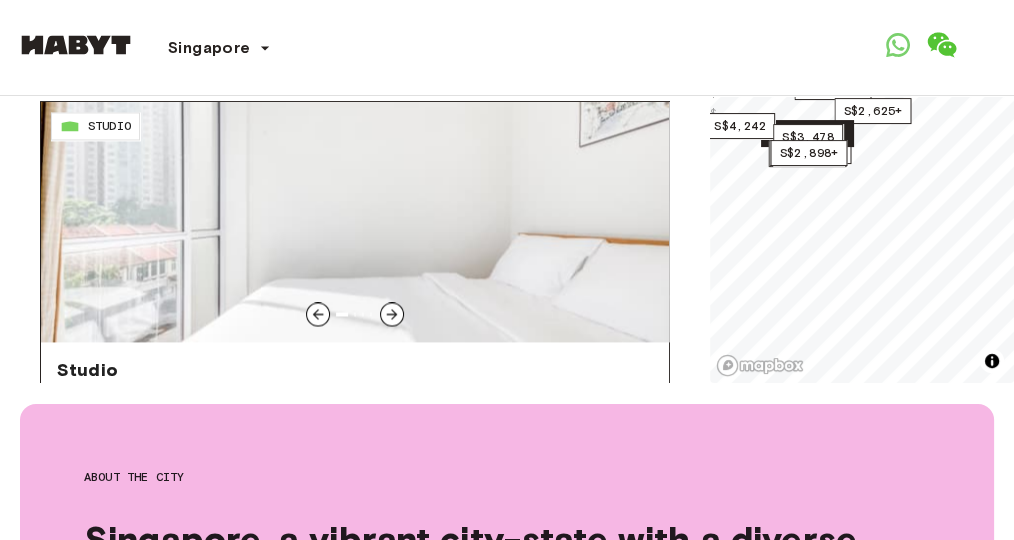 scroll, scrollTop: 3000, scrollLeft: 0, axis: vertical 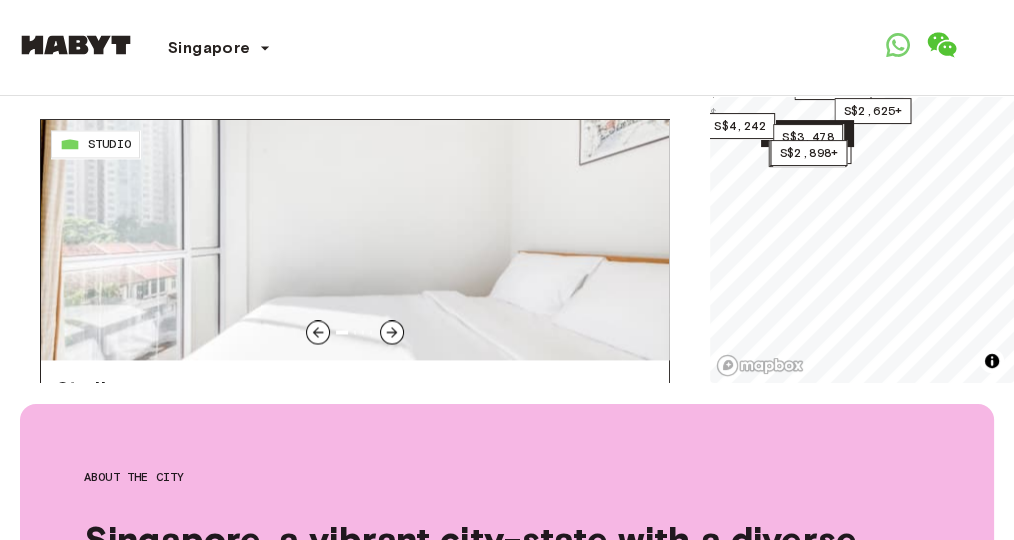 click 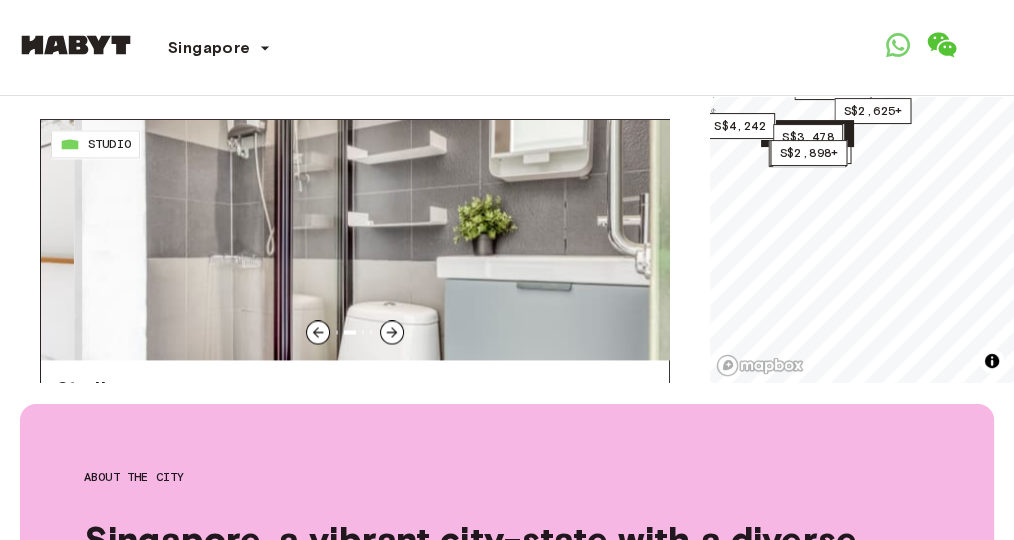 click 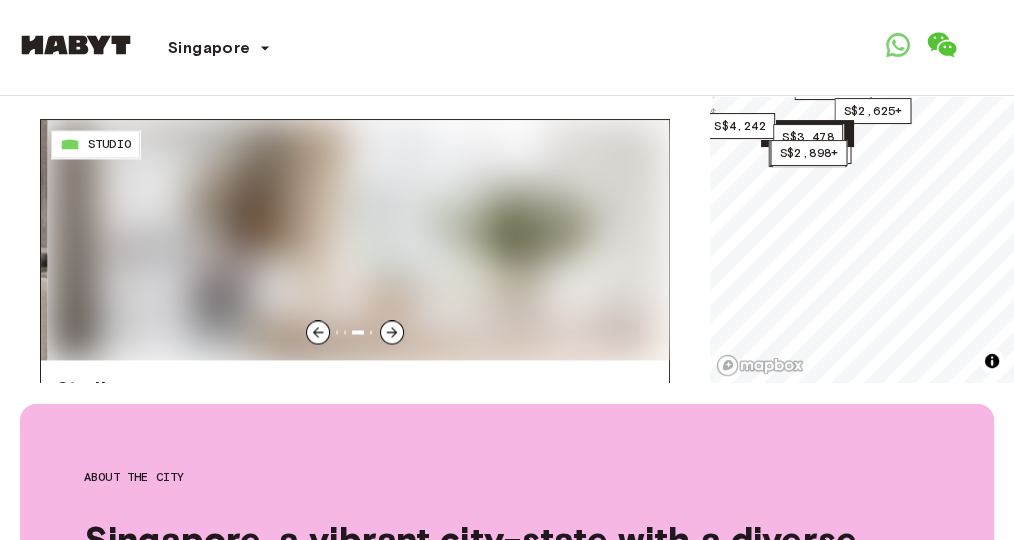 click 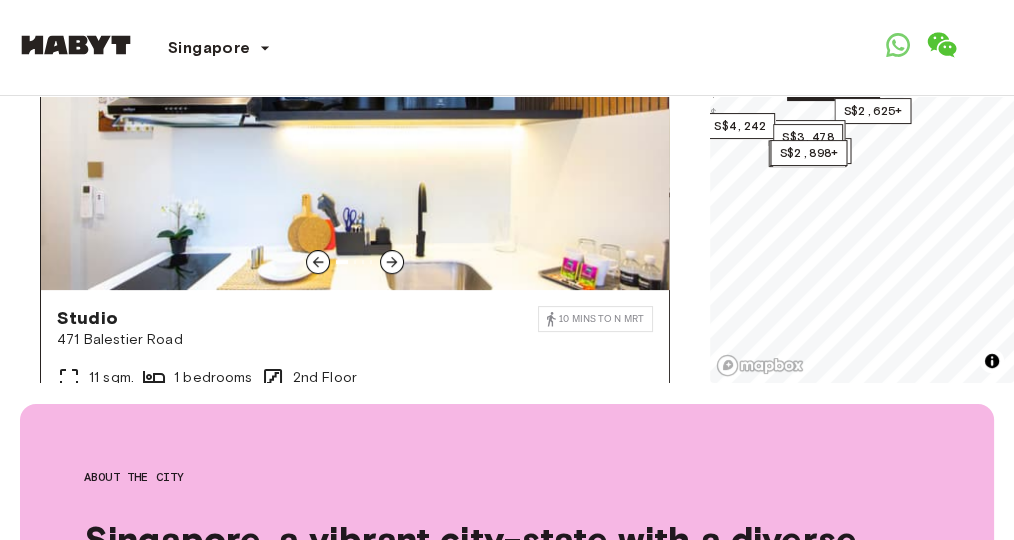 scroll, scrollTop: 533, scrollLeft: 0, axis: vertical 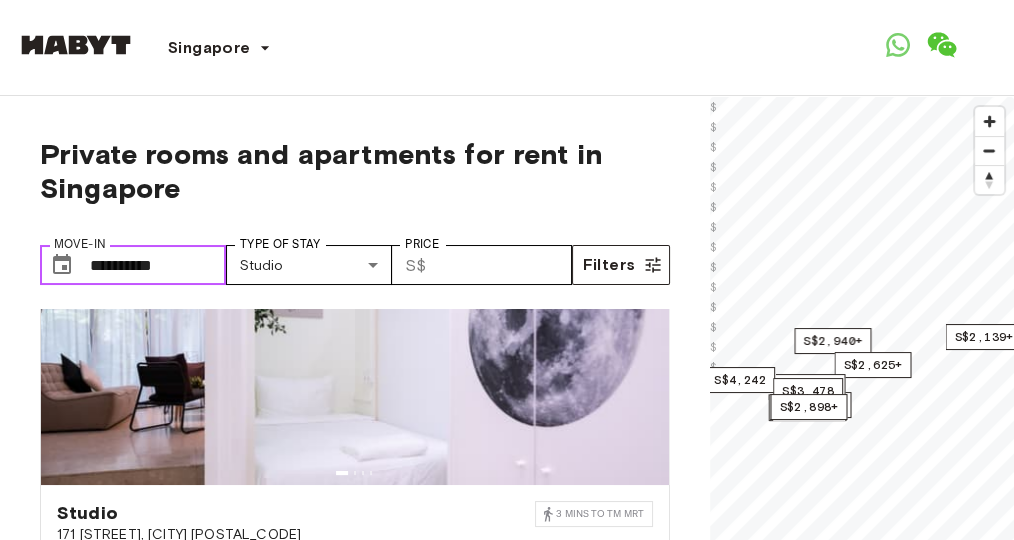 click on "**********" at bounding box center [158, 265] 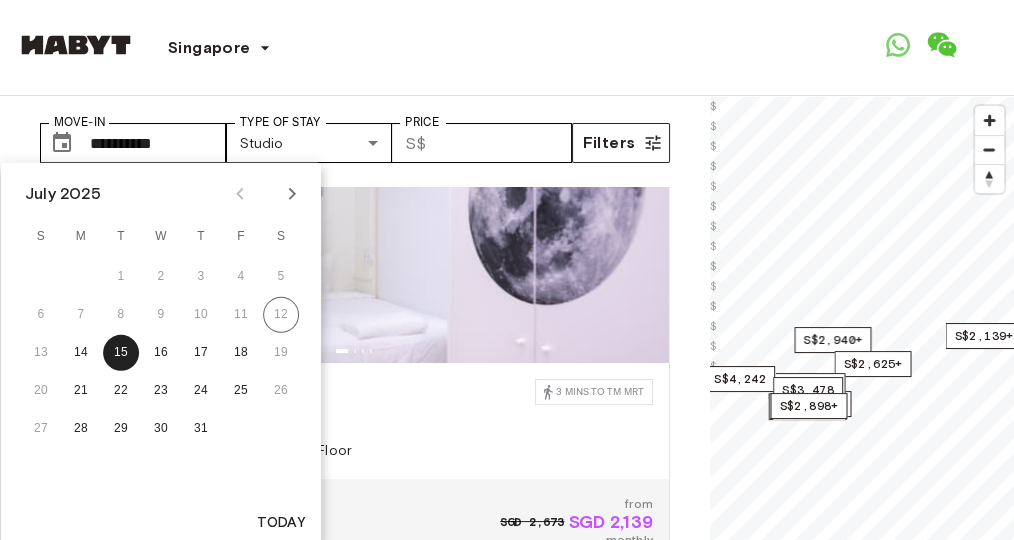 scroll, scrollTop: 133, scrollLeft: 0, axis: vertical 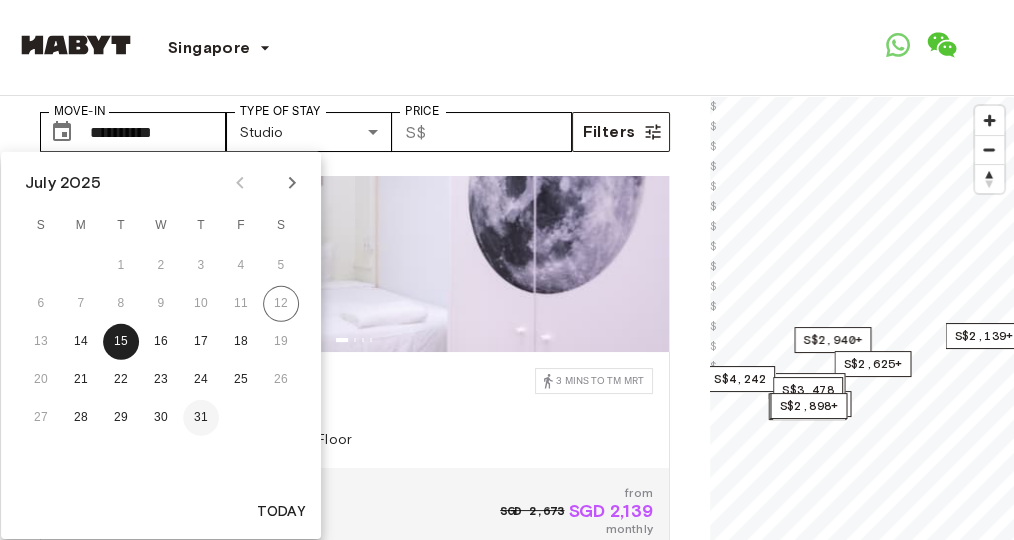 click on "31" at bounding box center [201, 418] 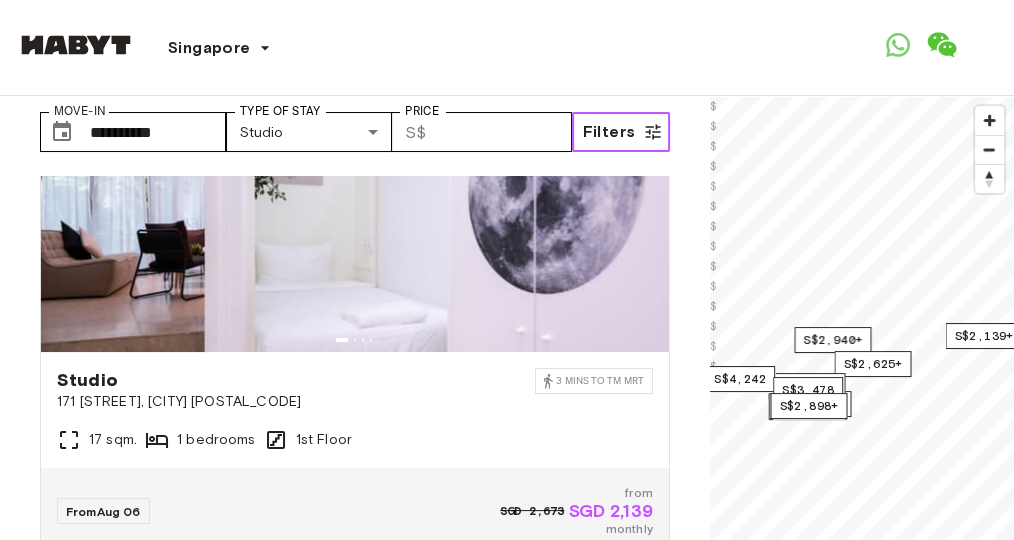 click 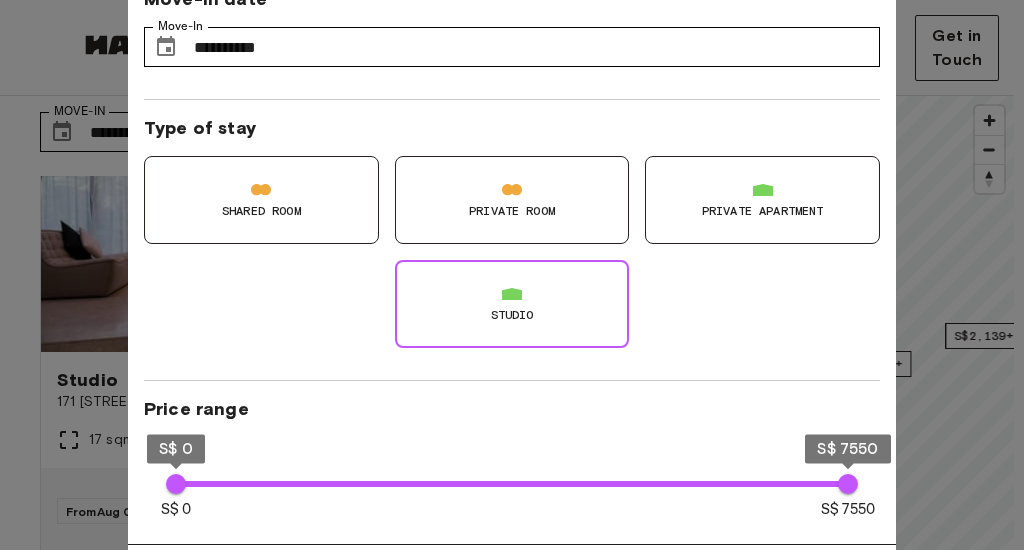 click at bounding box center (512, 275) 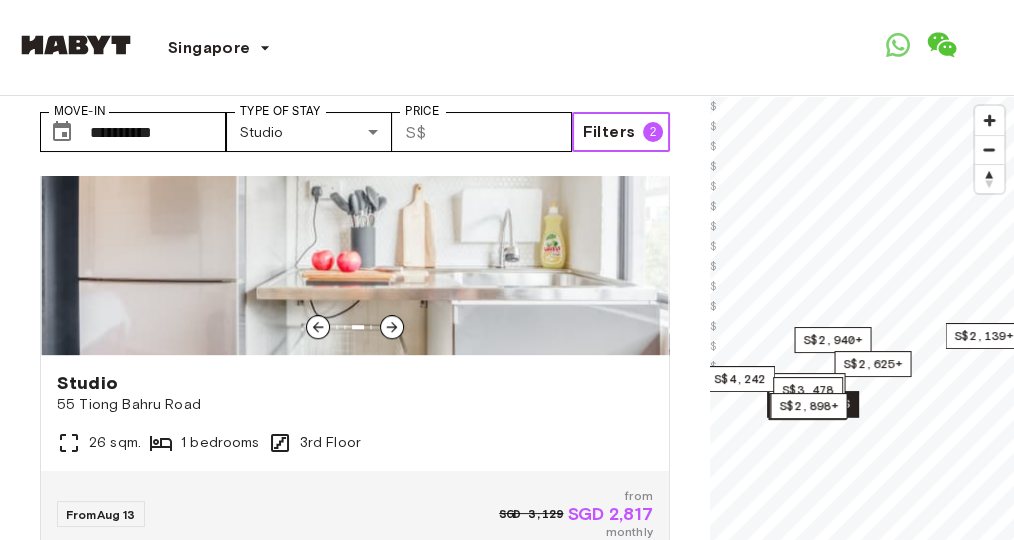 scroll, scrollTop: 1600, scrollLeft: 0, axis: vertical 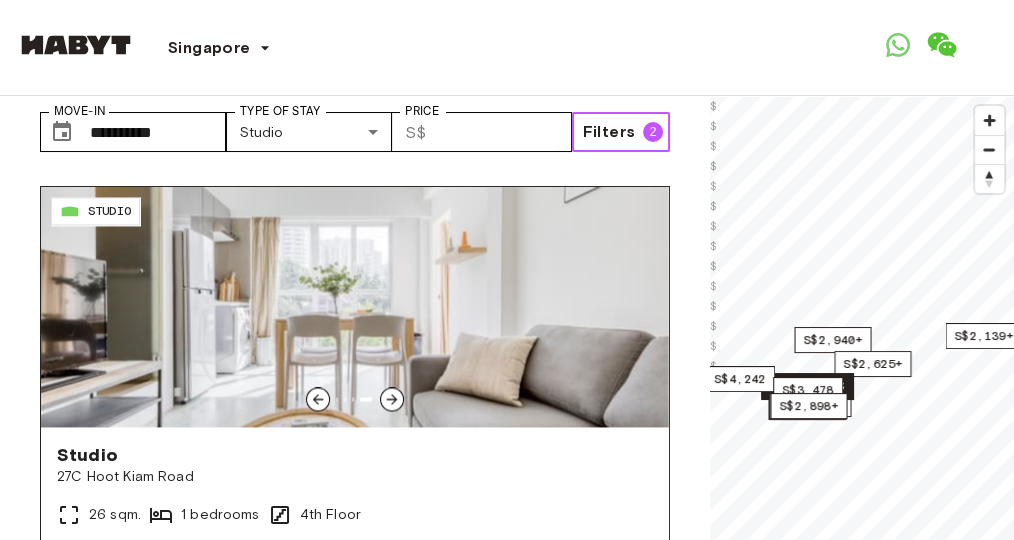 click at bounding box center (355, 307) 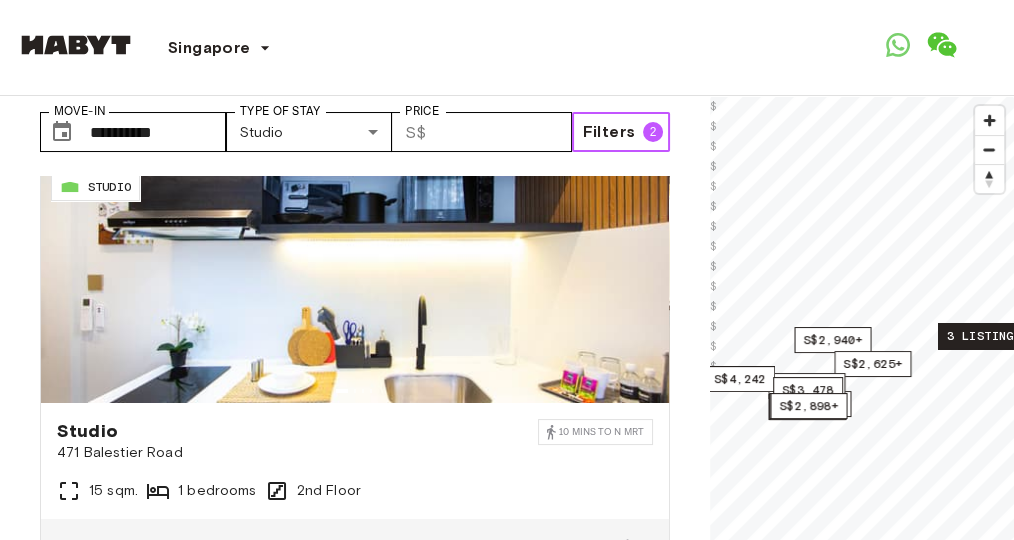 scroll, scrollTop: 0, scrollLeft: 0, axis: both 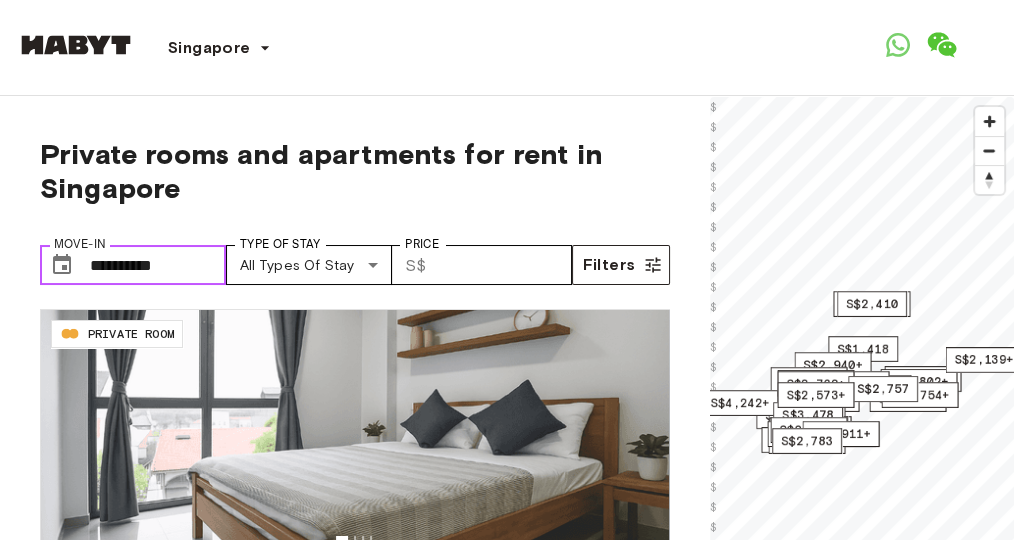 click on "**********" at bounding box center (158, 265) 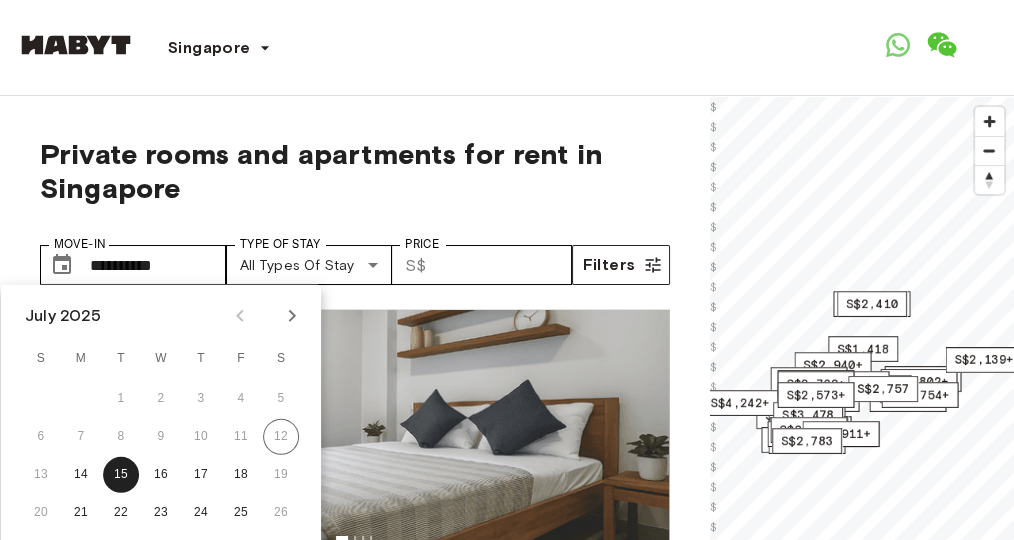 click 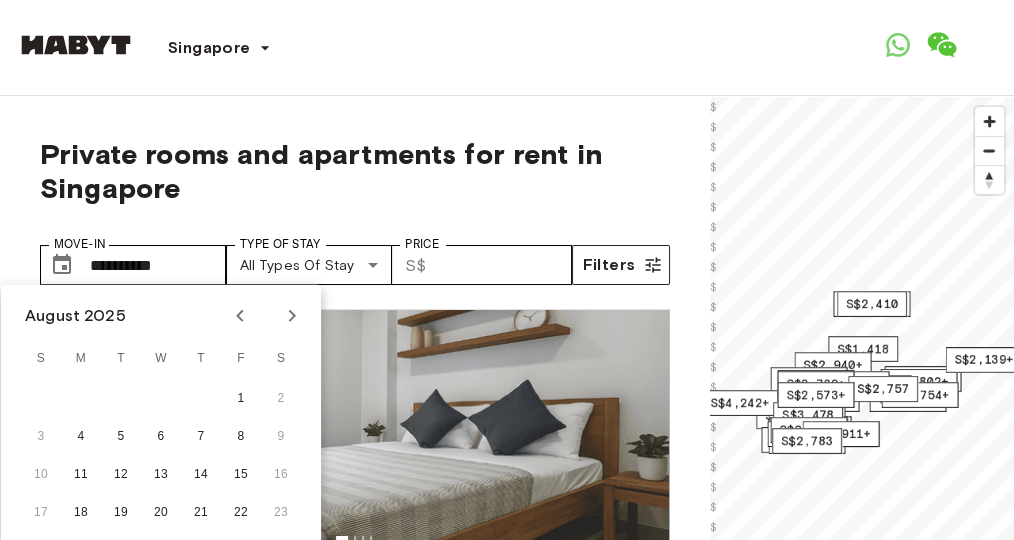 click 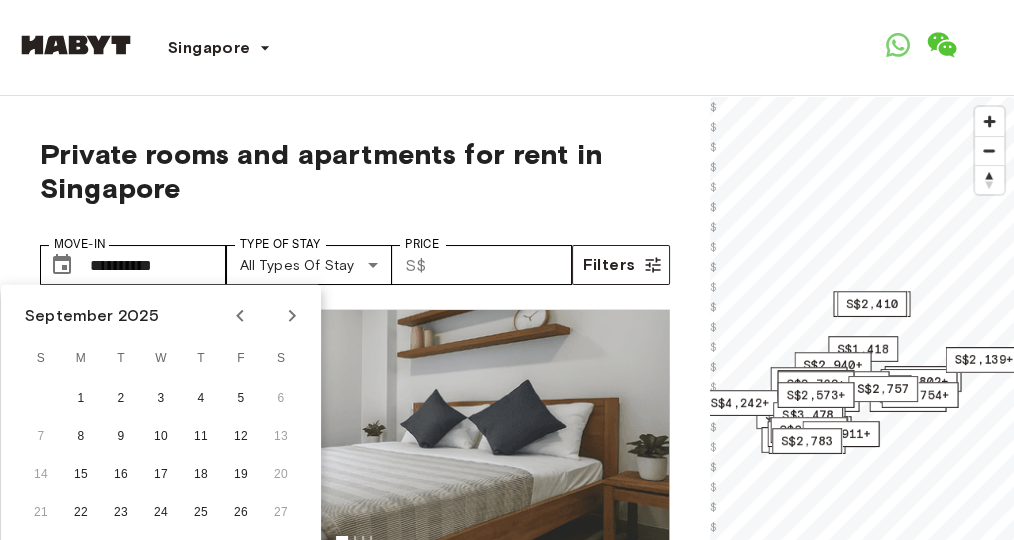scroll, scrollTop: 66, scrollLeft: 0, axis: vertical 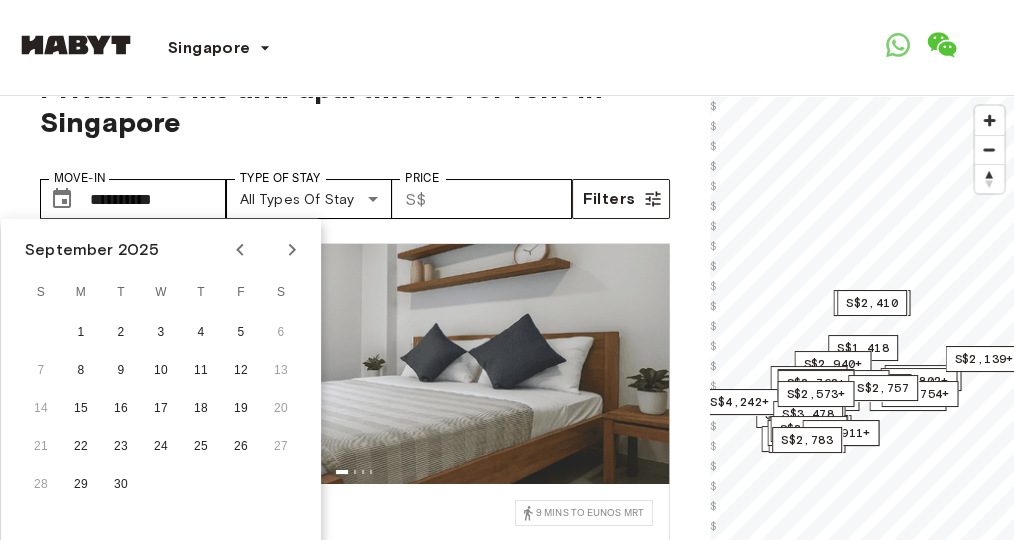 click 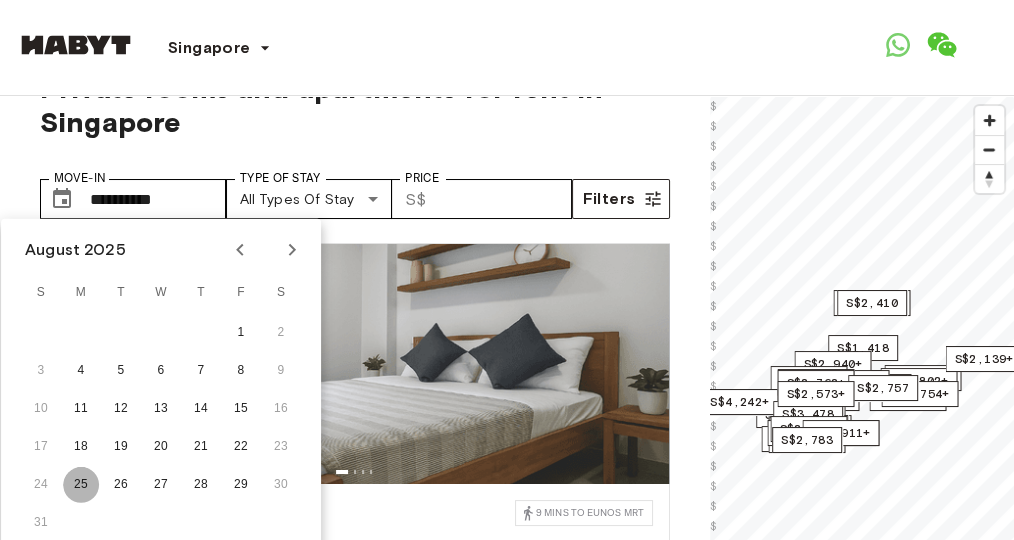 click on "25" at bounding box center [81, 485] 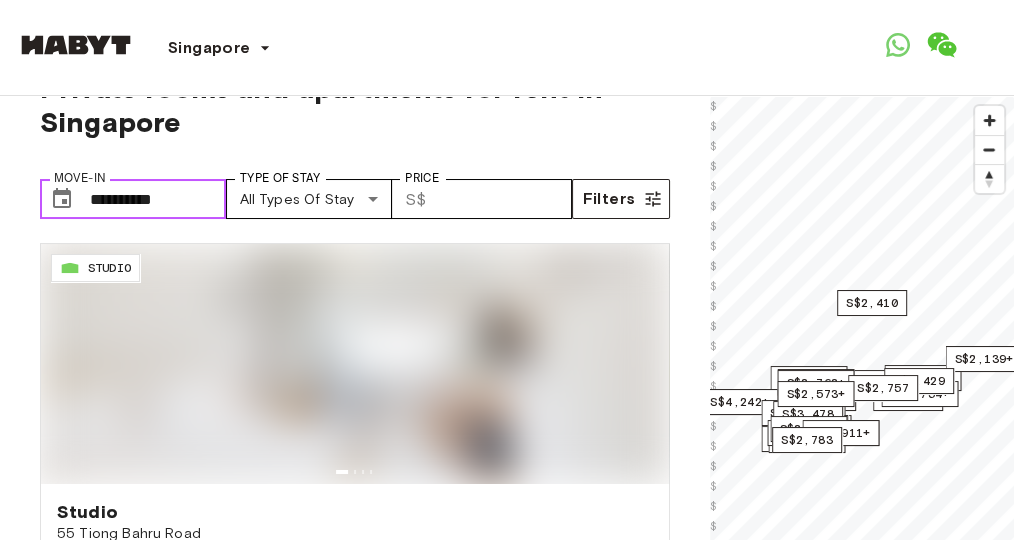 scroll, scrollTop: 133, scrollLeft: 0, axis: vertical 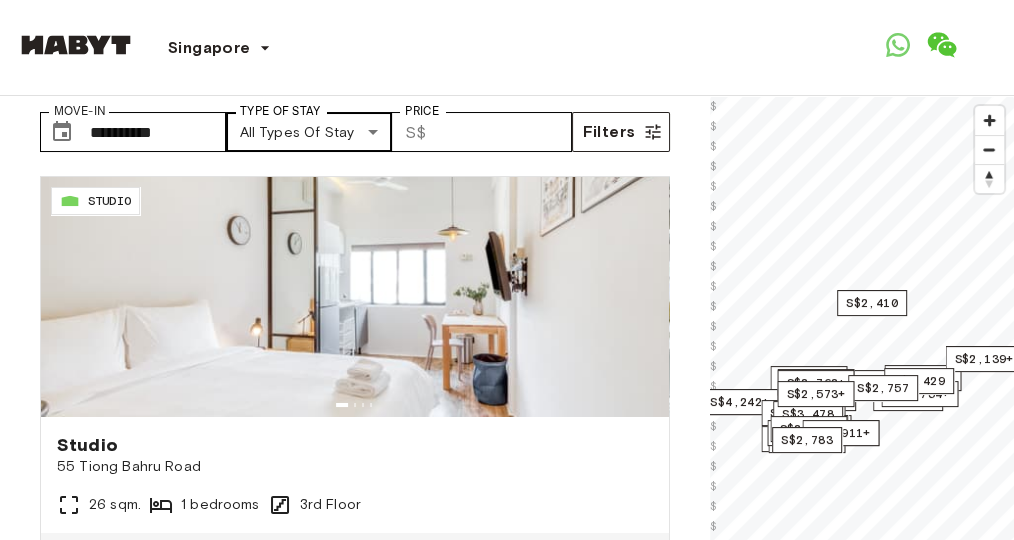 click on "**********" at bounding box center [507, 2224] 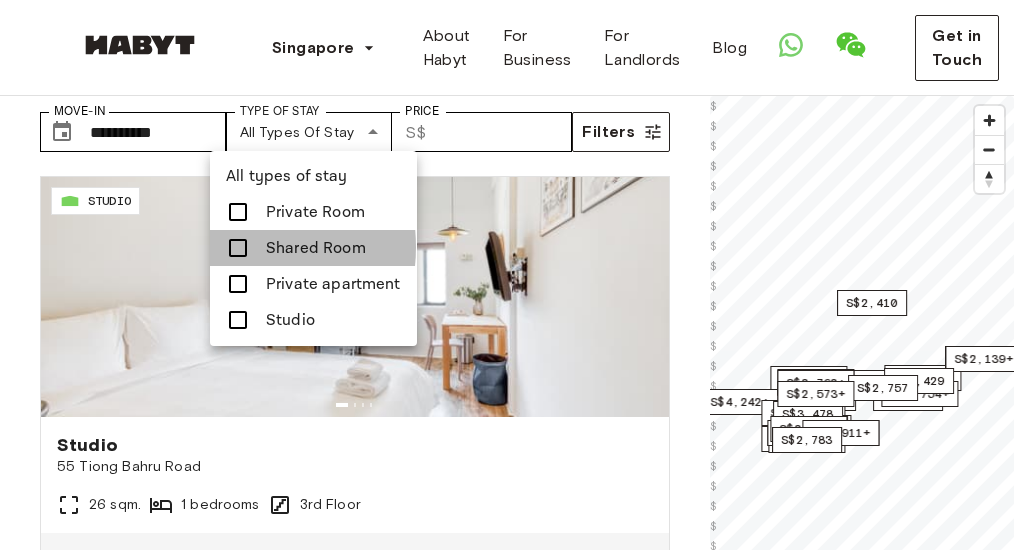 click at bounding box center (238, 248) 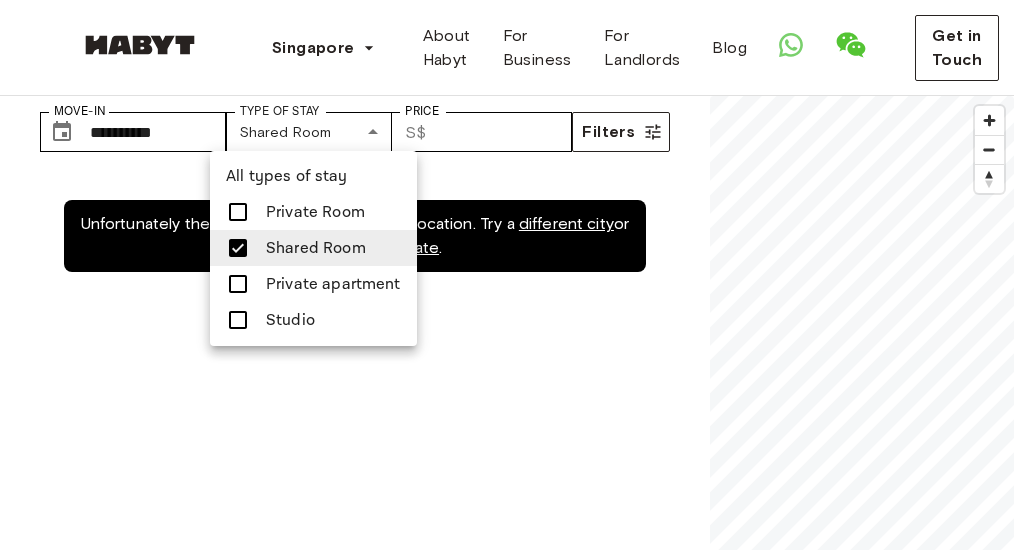 click at bounding box center [512, 275] 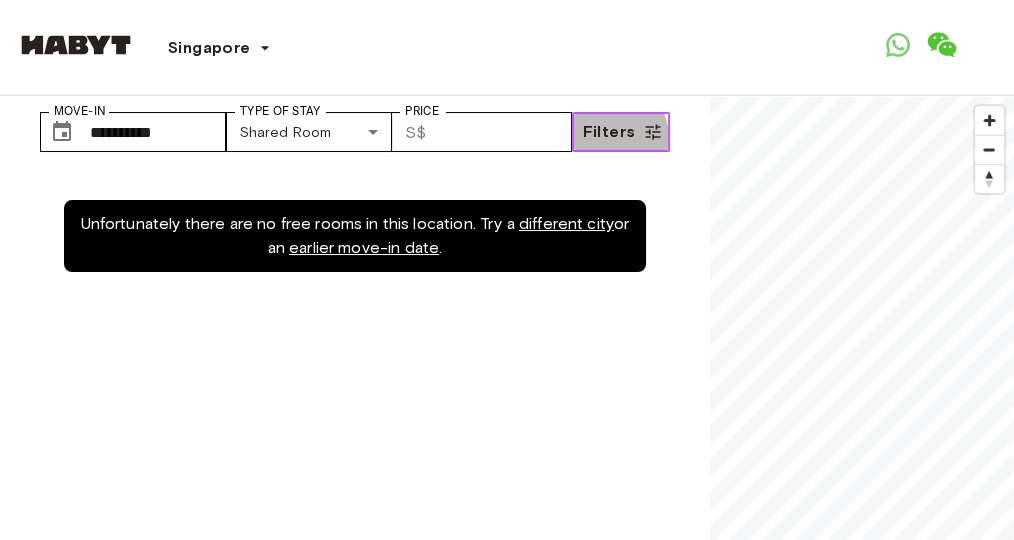 click on "Filters" at bounding box center (608, 132) 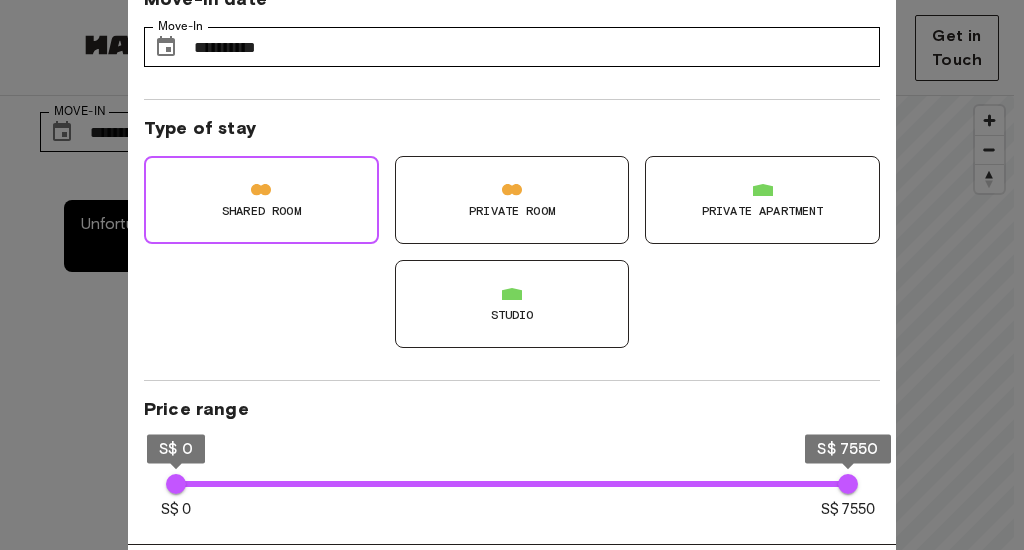 click at bounding box center (512, 275) 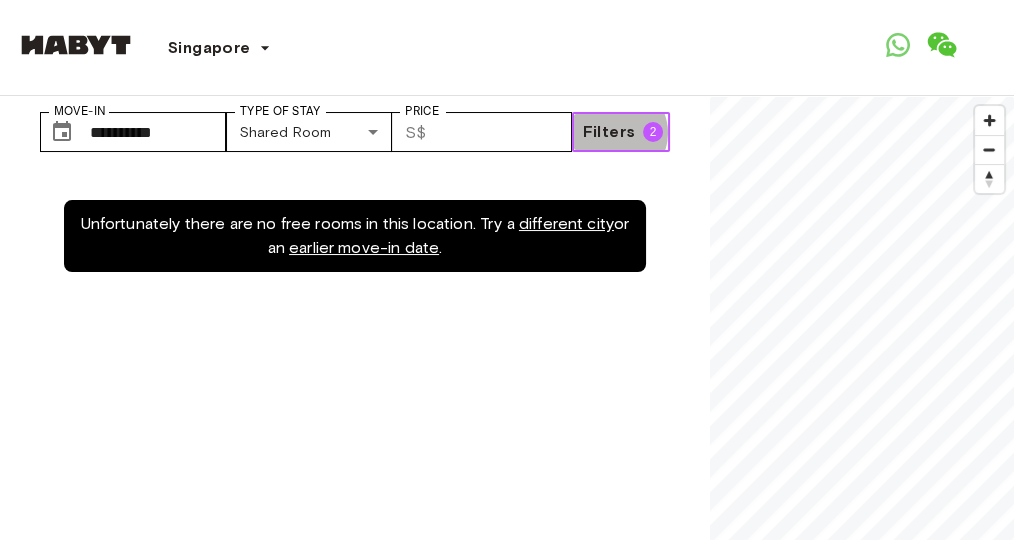 click on "Filters" at bounding box center [608, 132] 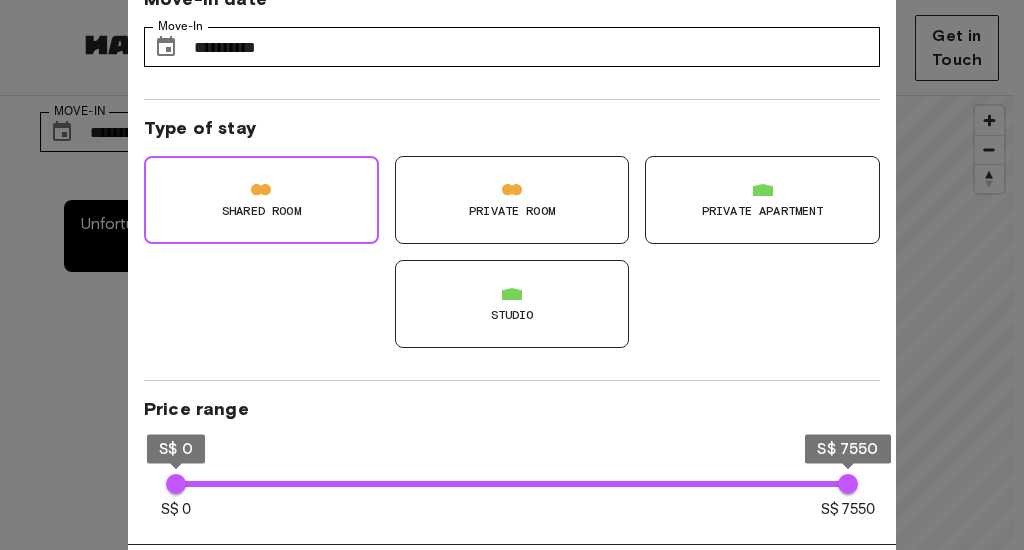 click on "Type of stay" at bounding box center [512, 128] 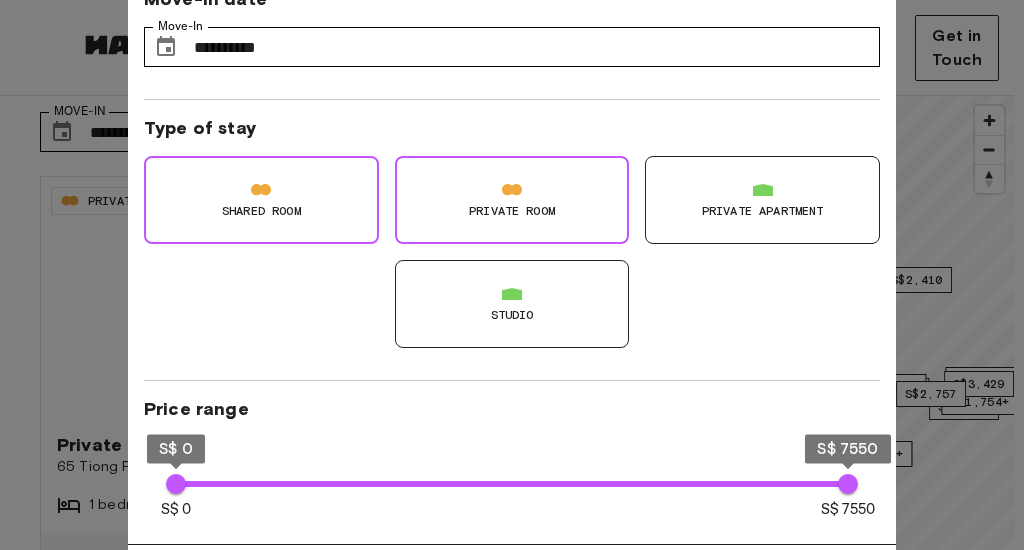 drag, startPoint x: 0, startPoint y: 55, endPoint x: 67, endPoint y: 58, distance: 67.06713 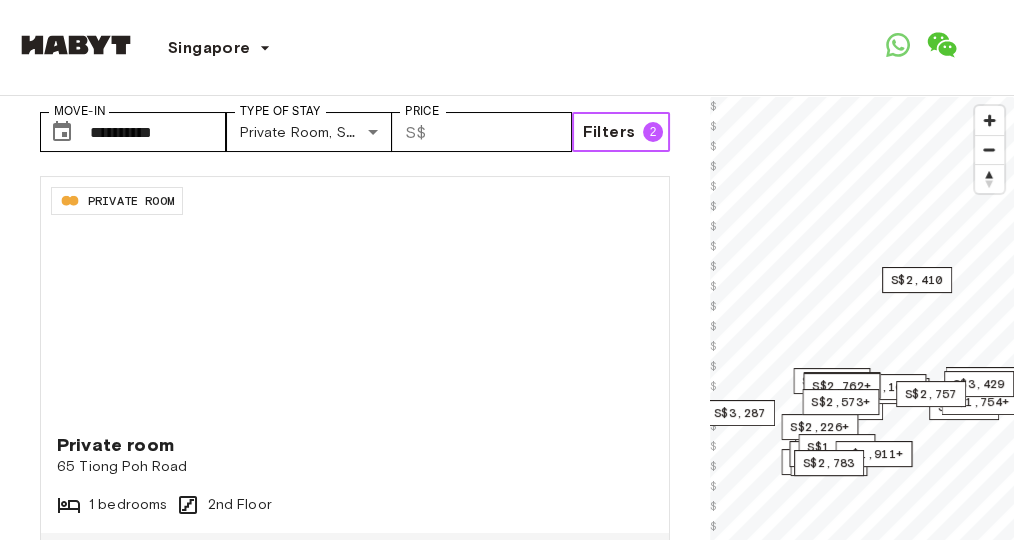 scroll, scrollTop: 266, scrollLeft: 0, axis: vertical 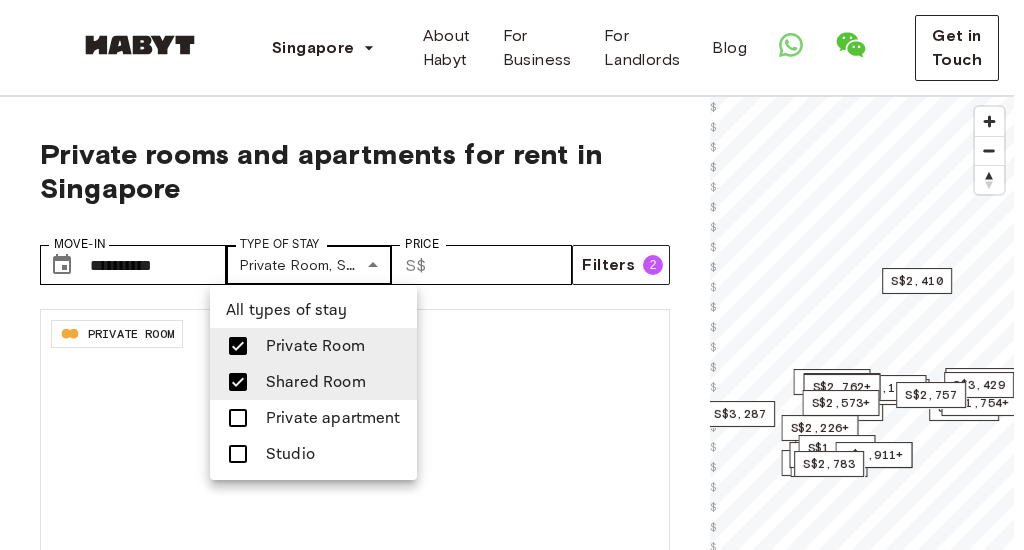 click on "**********" at bounding box center [512, 2441] 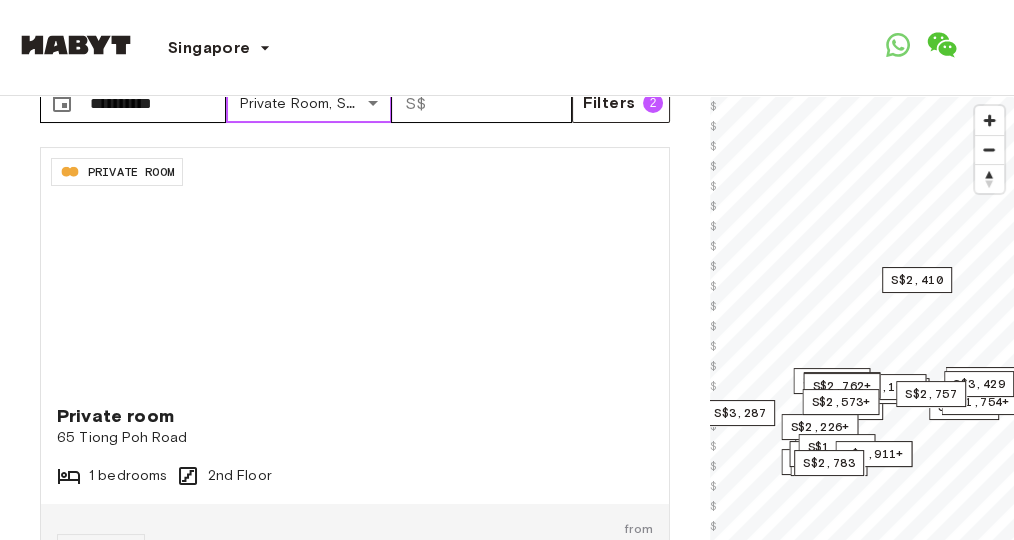 scroll, scrollTop: 333, scrollLeft: 0, axis: vertical 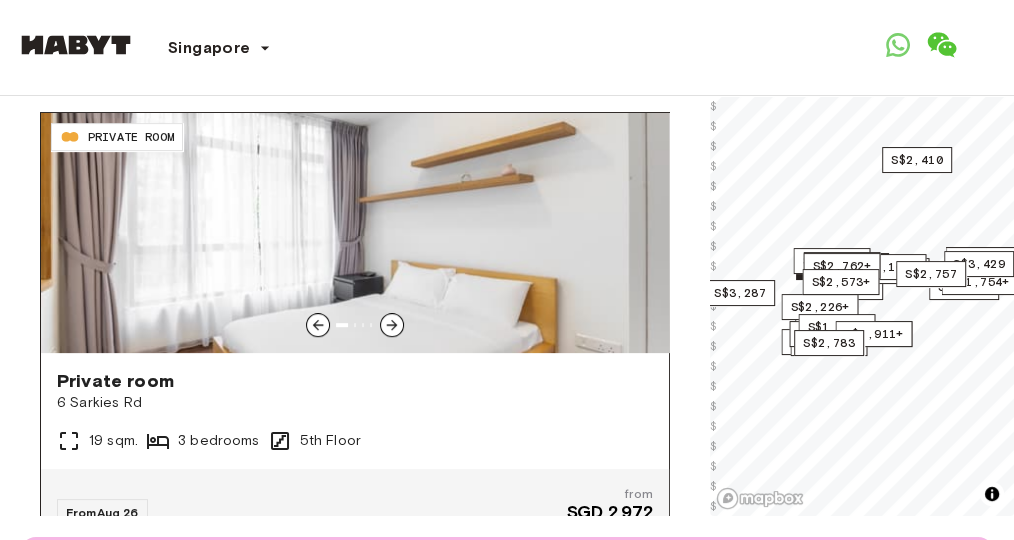 click 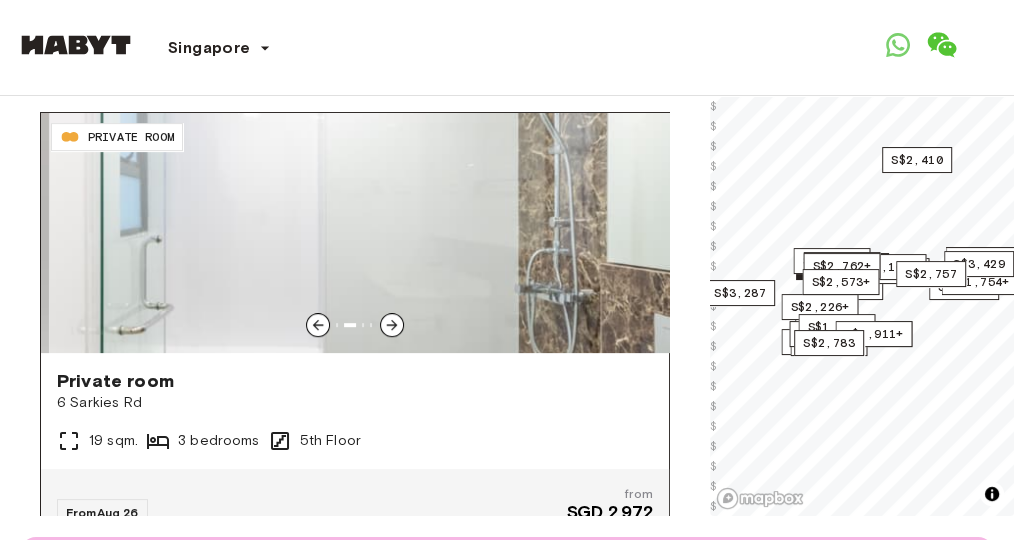 click 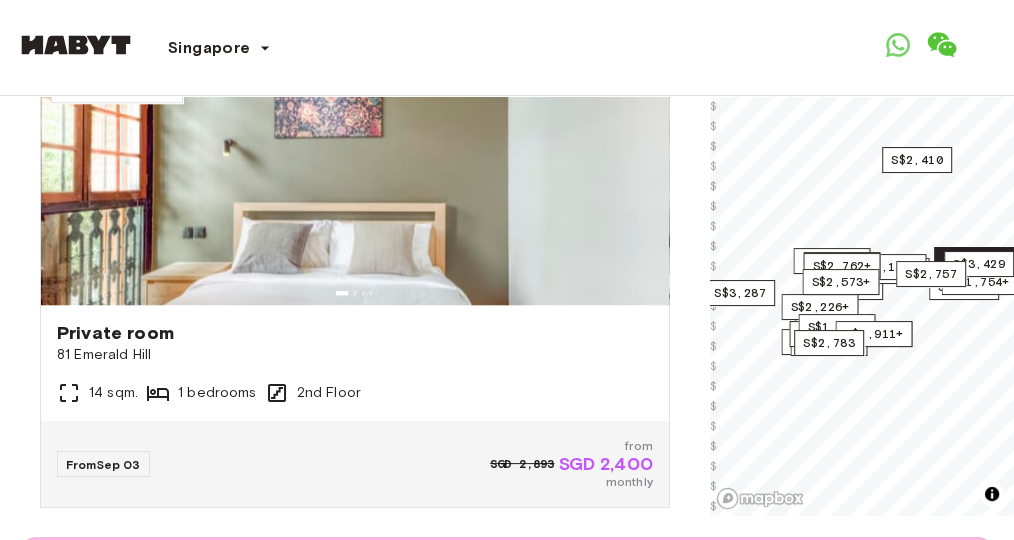 scroll, scrollTop: 2333, scrollLeft: 0, axis: vertical 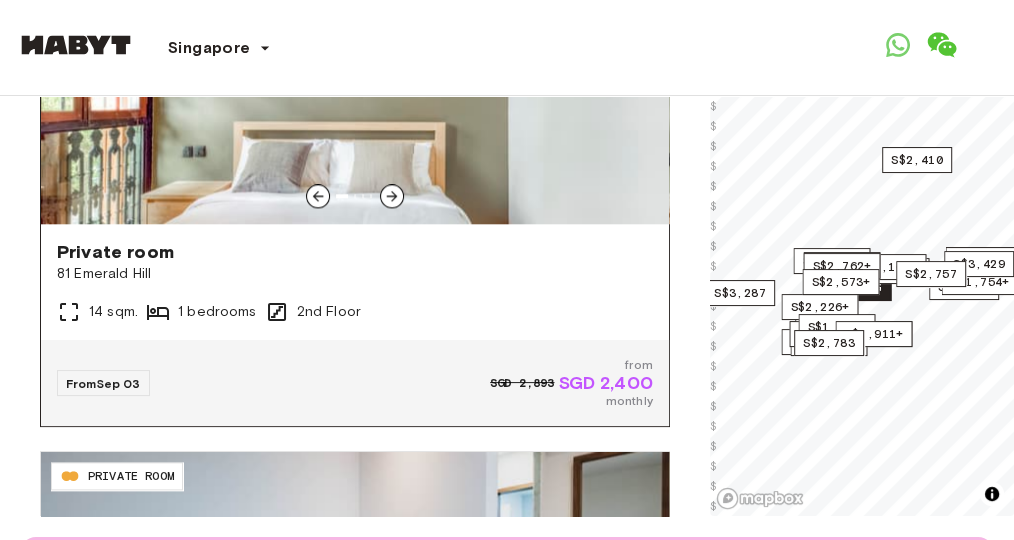 click 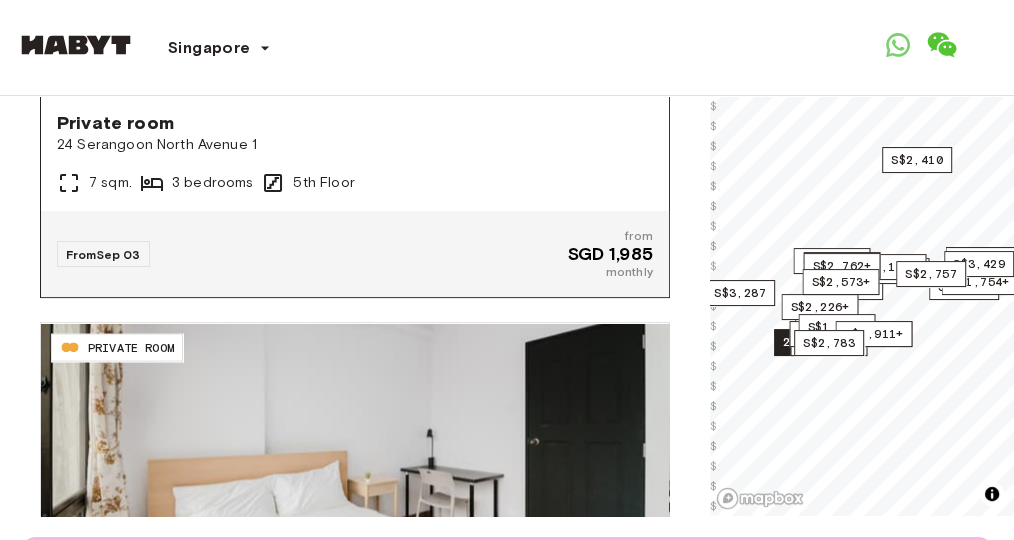 scroll, scrollTop: 4133, scrollLeft: 0, axis: vertical 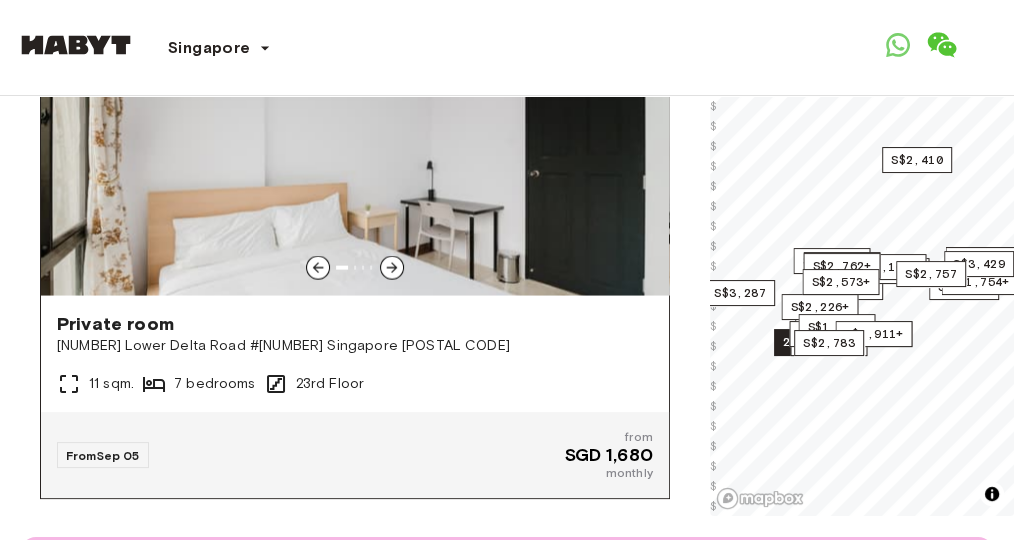 click at bounding box center (355, 176) 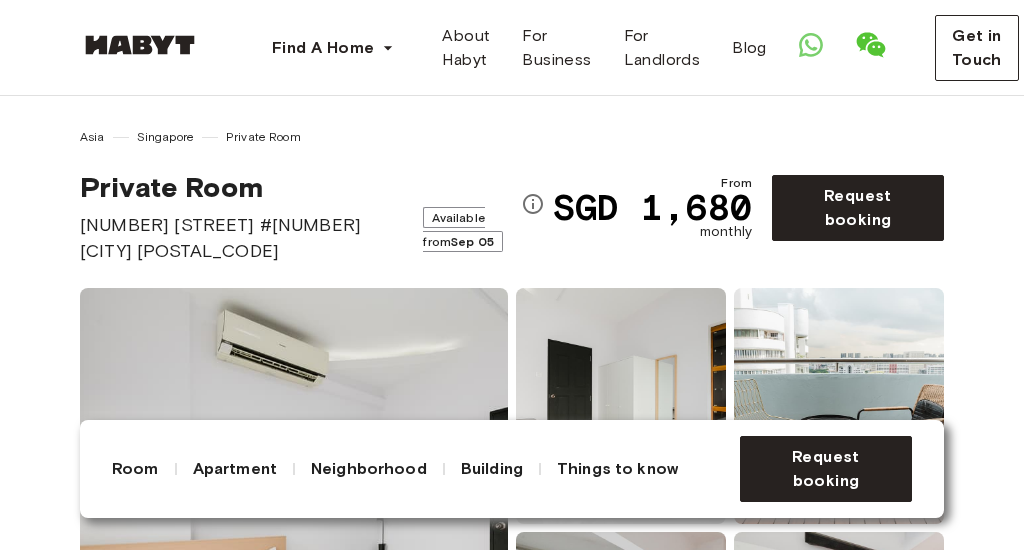 scroll, scrollTop: 266, scrollLeft: 0, axis: vertical 